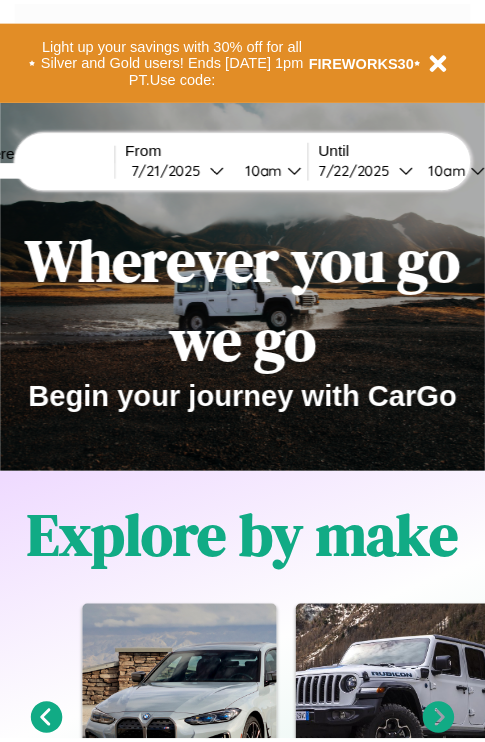 scroll, scrollTop: 0, scrollLeft: 0, axis: both 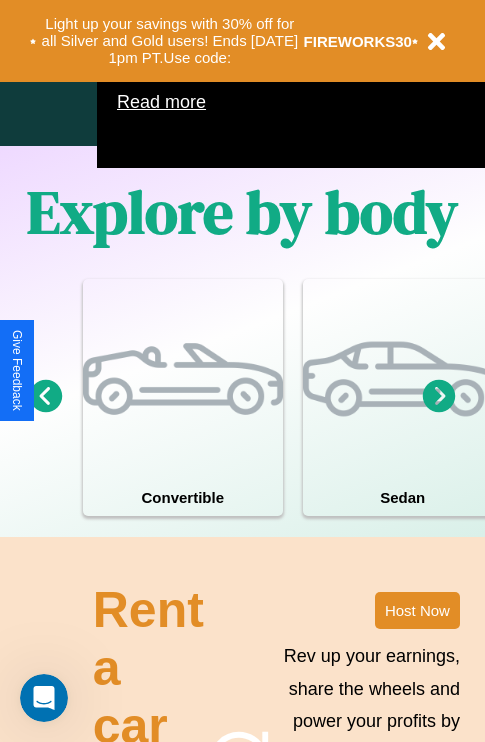 click 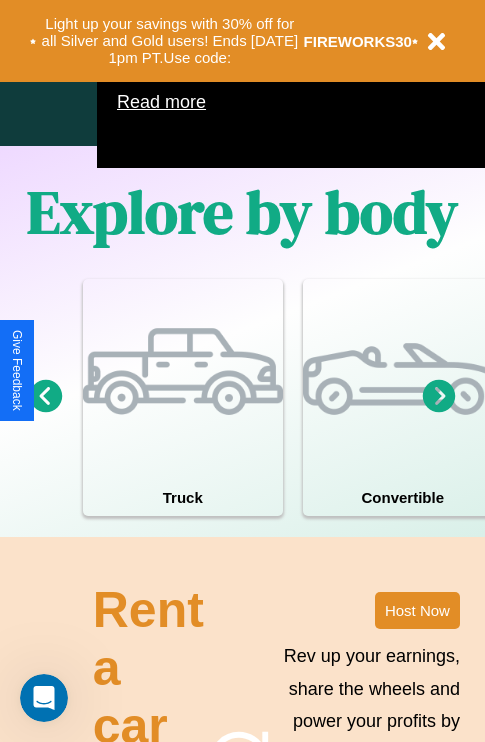 click 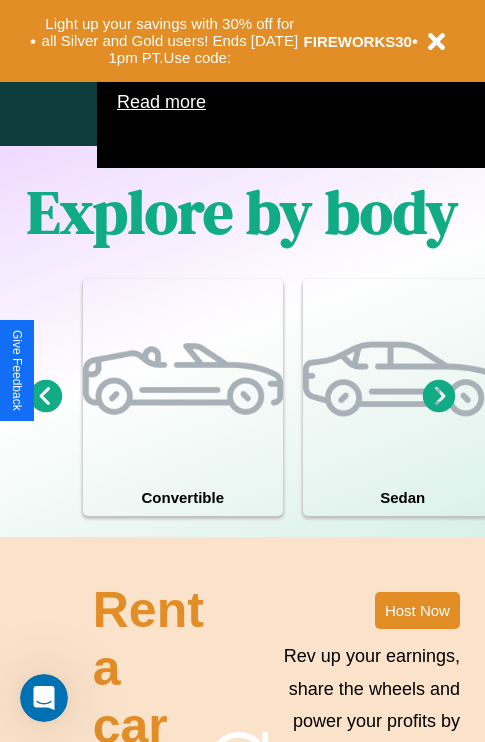 click 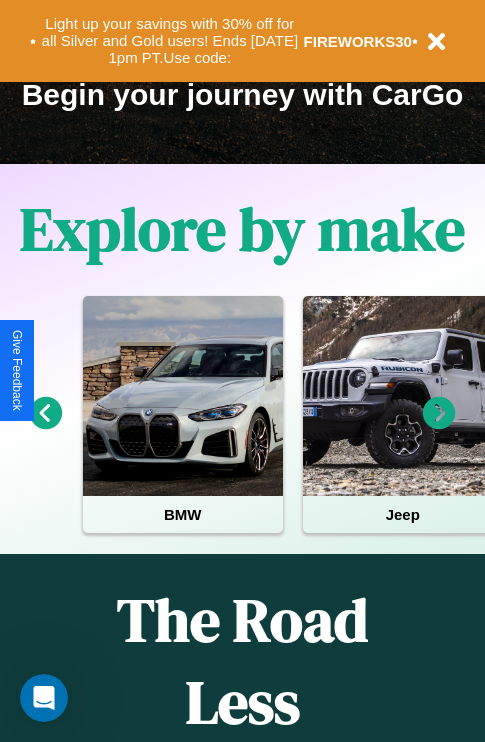 scroll, scrollTop: 308, scrollLeft: 0, axis: vertical 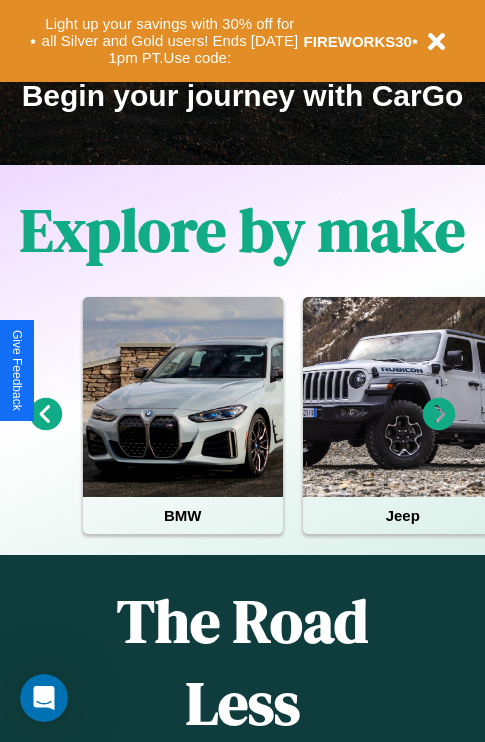 click 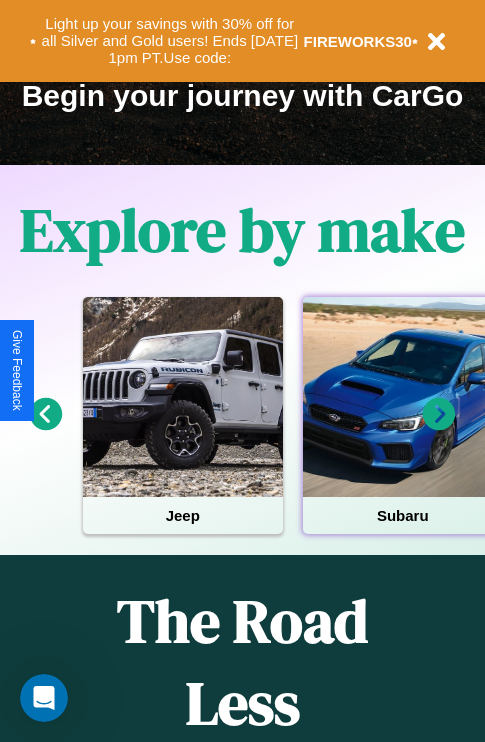 click at bounding box center (403, 397) 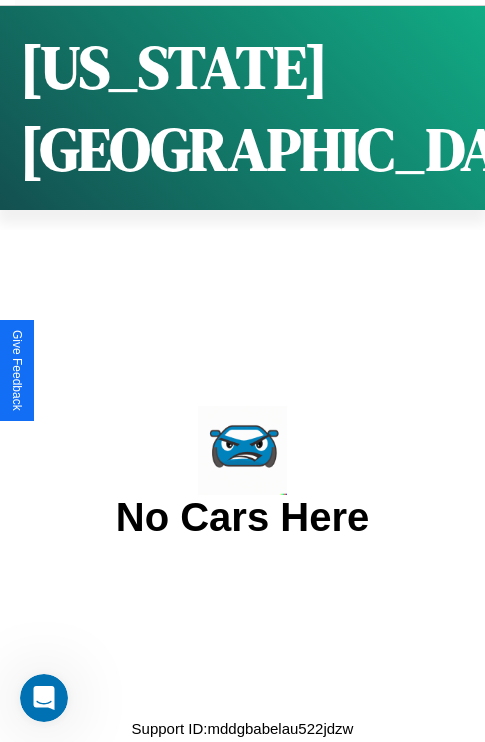 scroll, scrollTop: 0, scrollLeft: 0, axis: both 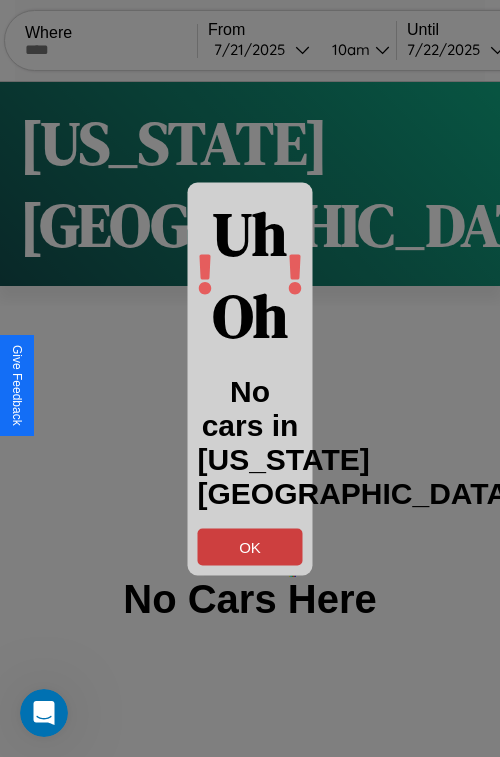click on "OK" at bounding box center [250, 546] 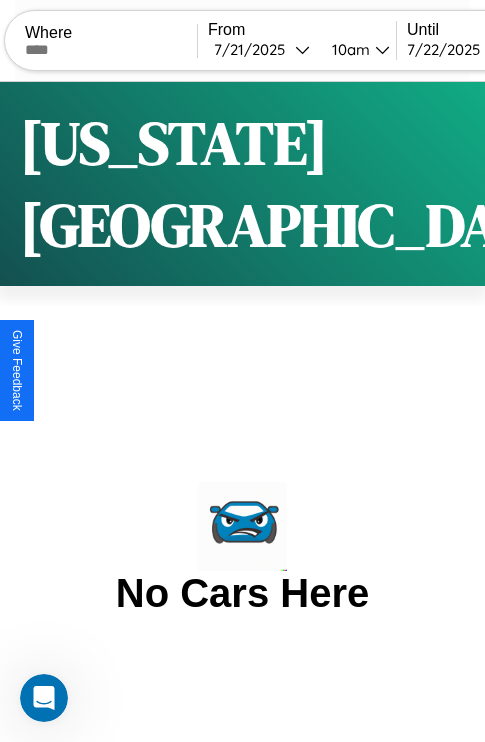 click at bounding box center (111, 50) 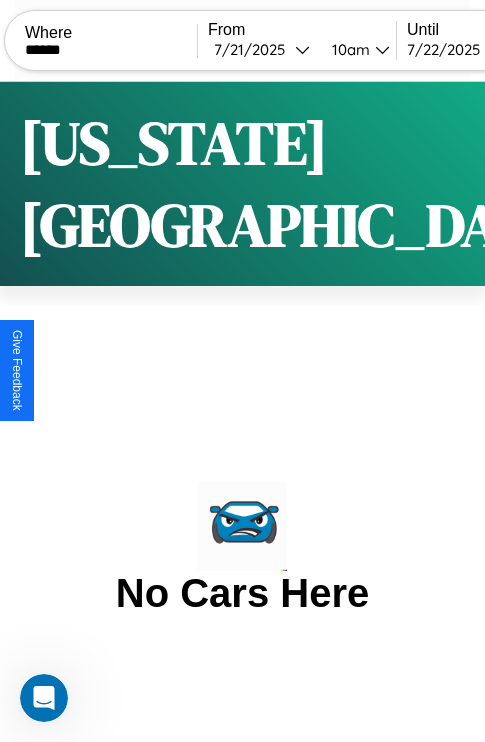 type on "******" 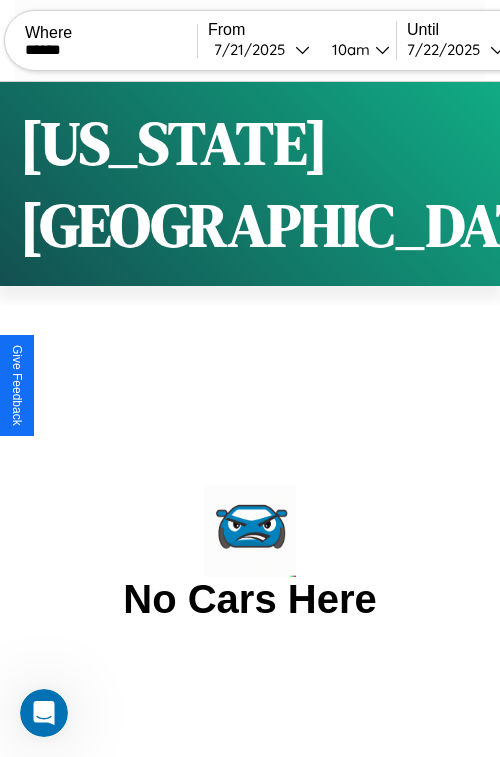 select on "*" 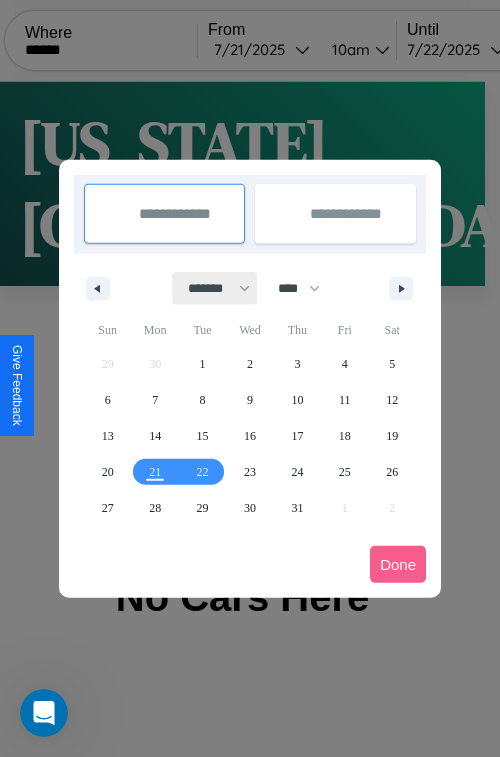 click on "******* ******** ***** ***** *** **** **** ****** ********* ******* ******** ********" at bounding box center [215, 288] 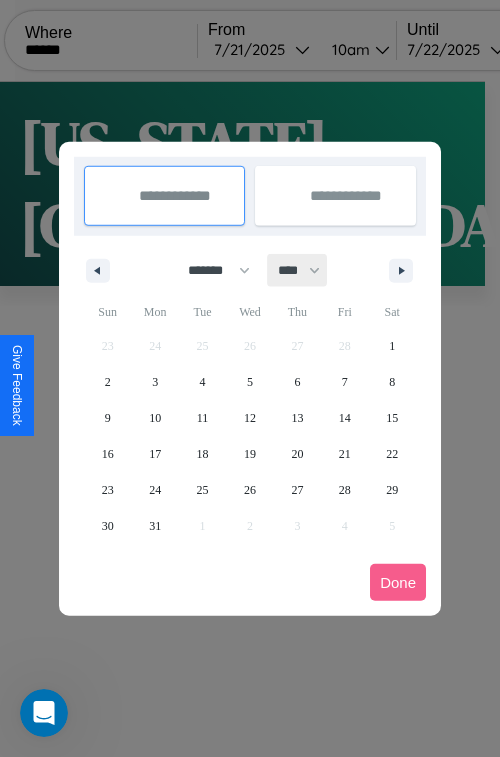 click on "**** **** **** **** **** **** **** **** **** **** **** **** **** **** **** **** **** **** **** **** **** **** **** **** **** **** **** **** **** **** **** **** **** **** **** **** **** **** **** **** **** **** **** **** **** **** **** **** **** **** **** **** **** **** **** **** **** **** **** **** **** **** **** **** **** **** **** **** **** **** **** **** **** **** **** **** **** **** **** **** **** **** **** **** **** **** **** **** **** **** **** **** **** **** **** **** **** **** **** **** **** **** **** **** **** **** **** **** **** **** **** **** **** **** **** **** **** **** **** **** ****" at bounding box center [298, 270] 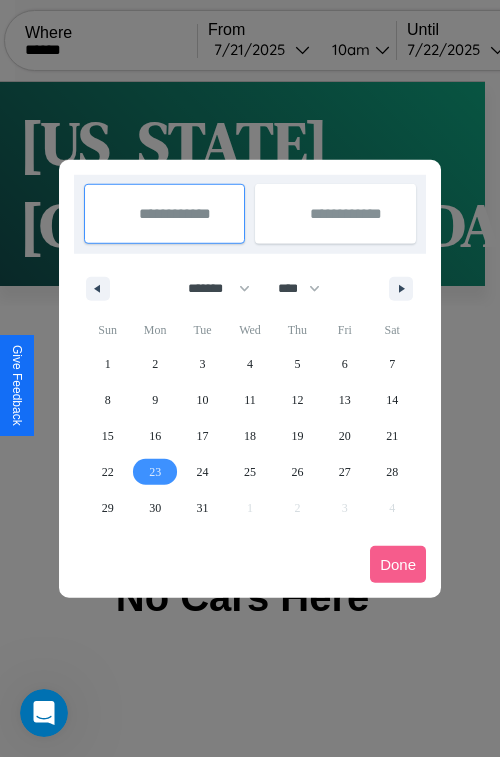 click on "23" at bounding box center (155, 472) 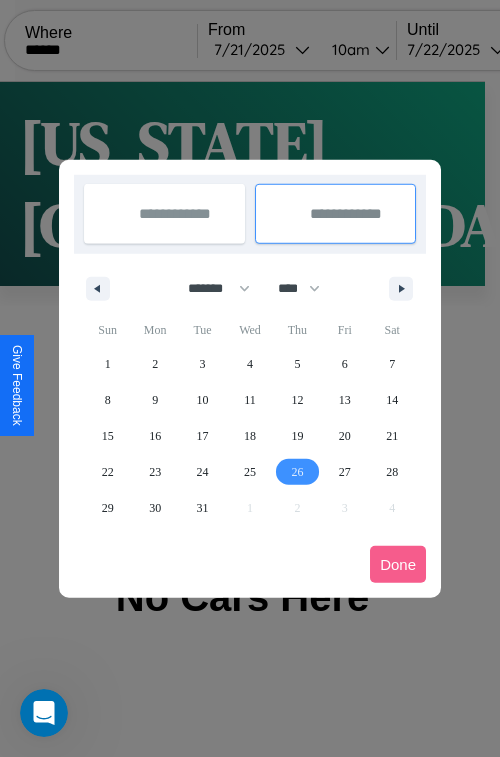 click on "26" at bounding box center [297, 472] 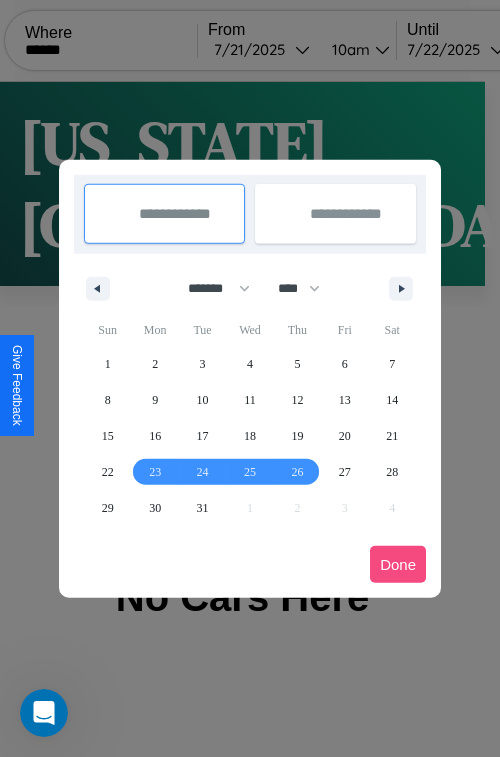 click on "Done" at bounding box center (398, 564) 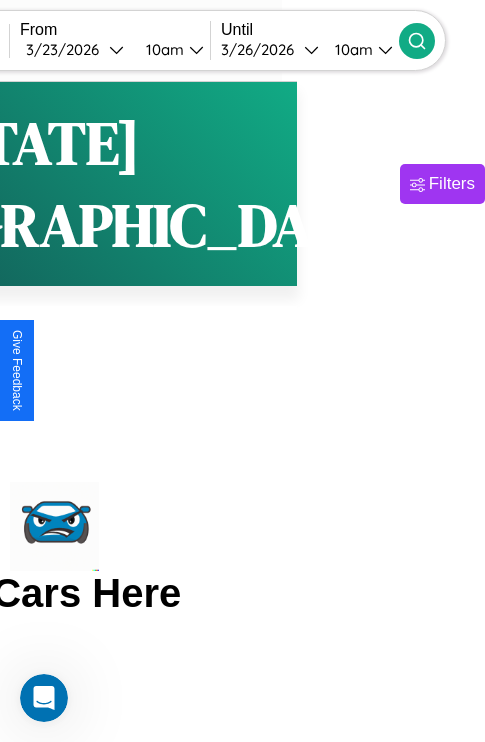 click 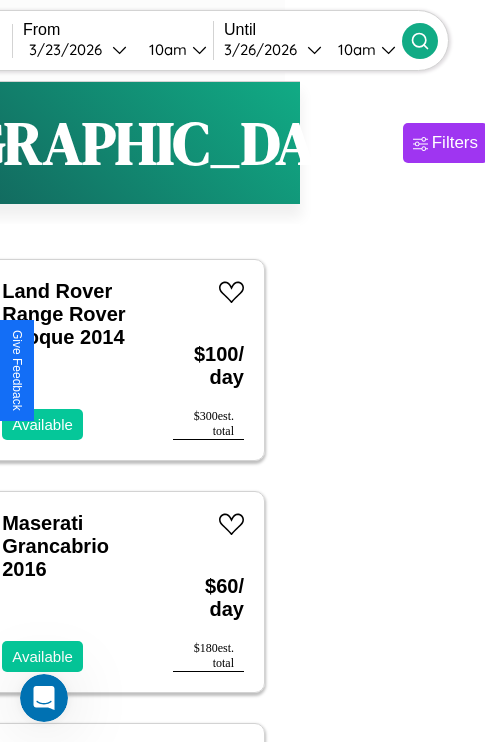 scroll, scrollTop: 95, scrollLeft: 35, axis: both 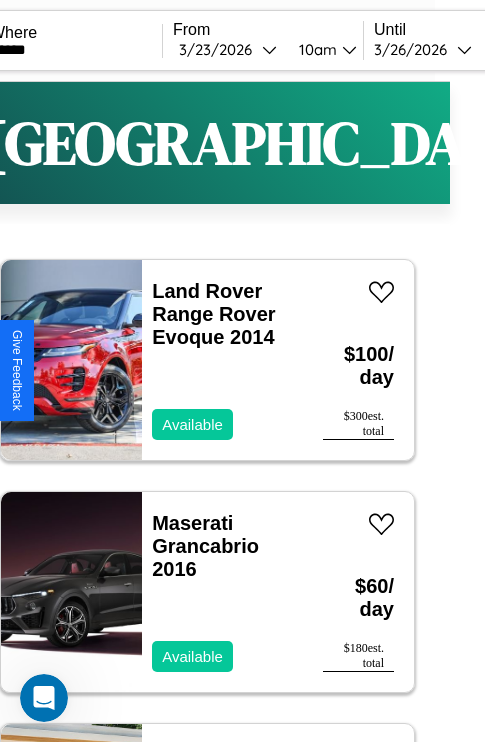 click on "Filters" at bounding box center [605, 143] 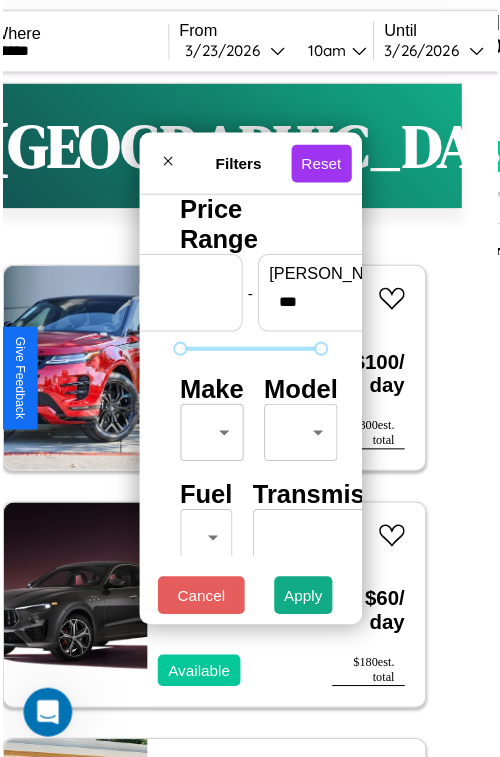 scroll, scrollTop: 59, scrollLeft: 0, axis: vertical 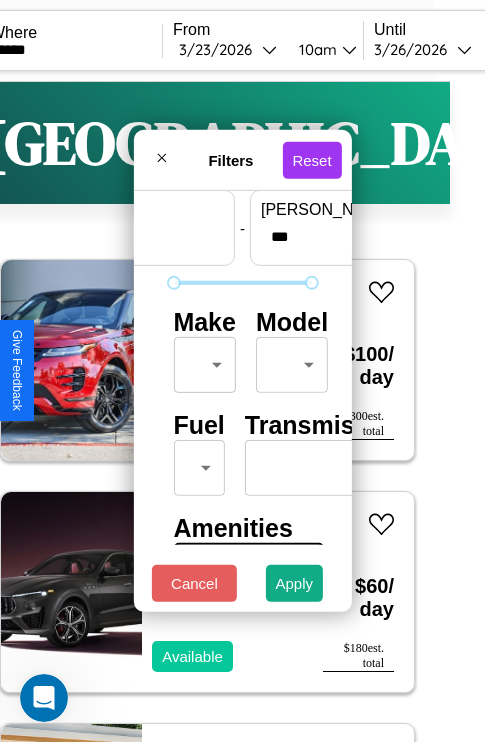 click on "CarGo Where ****** From [DATE] 10am Until [DATE] 10am Become a Host Login Sign Up Dallas Filters 138  cars in this area These cars can be picked up in this city. Land Rover   Range Rover Evoque   2014 Available $ 100  / day $ 300  est. total Maserati   Grancabrio   2016 Available $ 60  / day $ 180  est. total Lincoln   Town Car   2023 Available $ 100  / day $ 300  est. total Land Rover   Defender   2018 Unavailable $ 150  / day $ 450  est. total Ford   Transit Connect   2021 Available $ 210  / day $ 630  est. total Bentley   Flying Spur   2021 Available $ 120  / day $ 360  est. total Honda   TRX350TE   2014 Available $ 120  / day $ 360  est. total Hyundai   Kona N   2014 Unavailable $ 170  / day $ 510  est. total Land Rover   New Range Rover   2021 Available $ 150  / day $ 450  est. total Chevrolet   5500XD   2018 Available $ 160  / day $ 480  est. total Ferrari   456 GT   2018 Available $ 190  / day $ 570  est. total Chevrolet   Monte Carlo   2018 Available $ 170  / day $ 510  est. total Lexus" at bounding box center (207, 412) 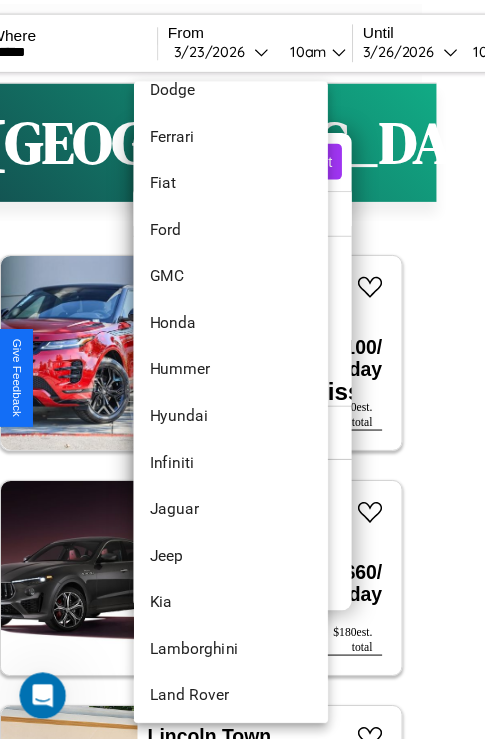 scroll, scrollTop: 566, scrollLeft: 0, axis: vertical 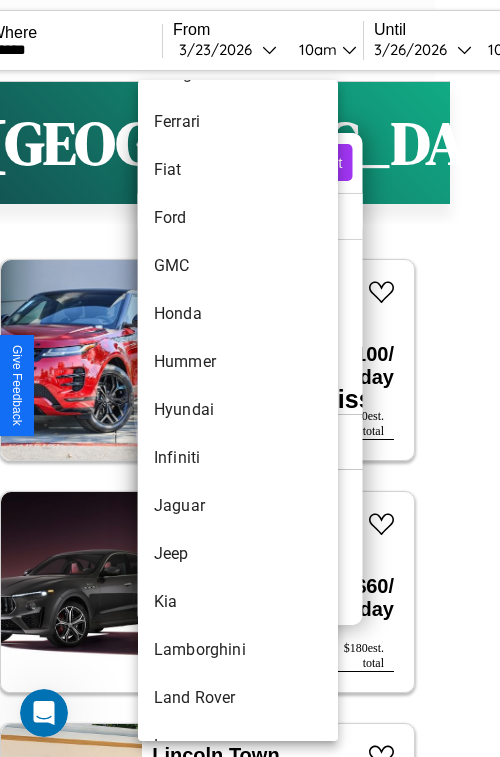click on "Hyundai" at bounding box center (238, 410) 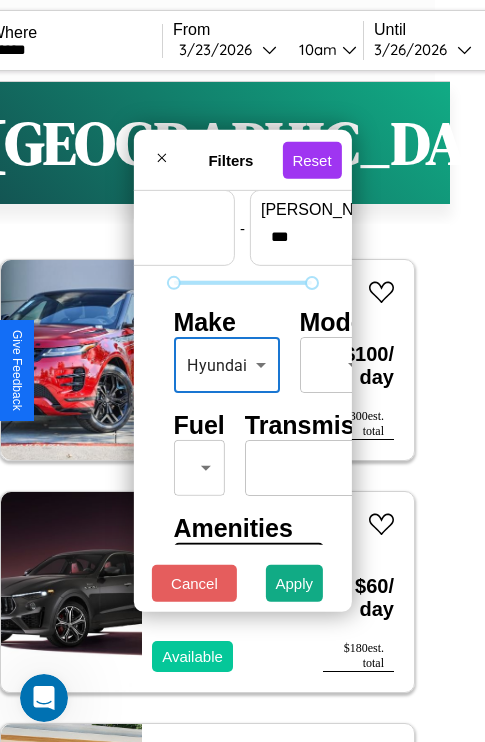 scroll, scrollTop: 162, scrollLeft: 0, axis: vertical 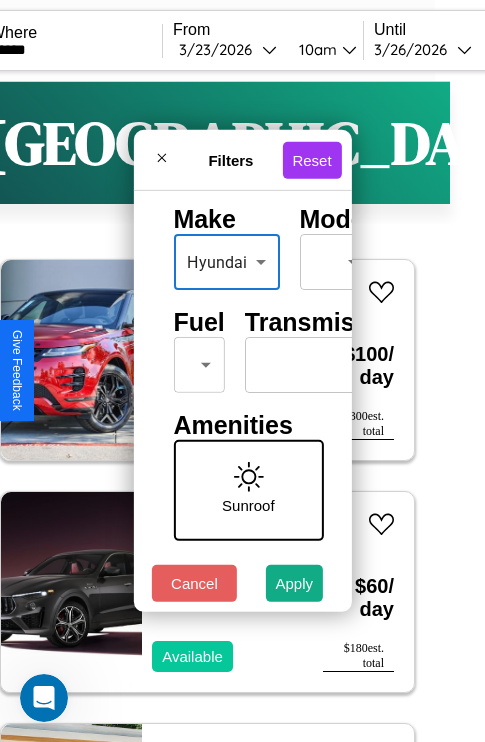 click on "CarGo Where ****** From [DATE] 10am Until [DATE] 10am Become a Host Login Sign Up Dallas Filters 138  cars in this area These cars can be picked up in this city. Land Rover   Range Rover Evoque   2014 Available $ 100  / day $ 300  est. total Maserati   Grancabrio   2016 Available $ 60  / day $ 180  est. total Lincoln   Town Car   2023 Available $ 100  / day $ 300  est. total Land Rover   Defender   2018 Unavailable $ 150  / day $ 450  est. total Ford   Transit Connect   2021 Available $ 210  / day $ 630  est. total Bentley   Flying Spur   2021 Available $ 120  / day $ 360  est. total Honda   TRX350TE   2014 Available $ 120  / day $ 360  est. total Hyundai   Kona N   2014 Unavailable $ 170  / day $ 510  est. total Land Rover   New Range Rover   2021 Available $ 150  / day $ 450  est. total Chevrolet   5500XD   2018 Available $ 160  / day $ 480  est. total Ferrari   456 GT   2018 Available $ 190  / day $ 570  est. total Chevrolet   Monte Carlo   2018 Available $ 170  / day $ 510  est. total Lexus" at bounding box center (207, 412) 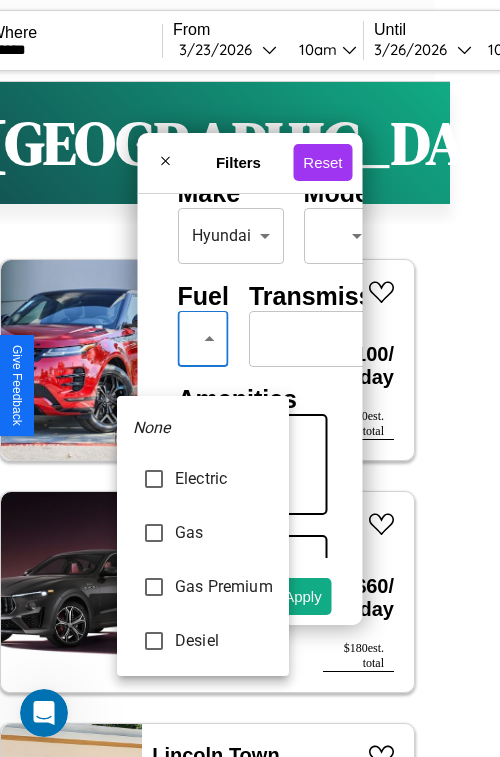 type on "********" 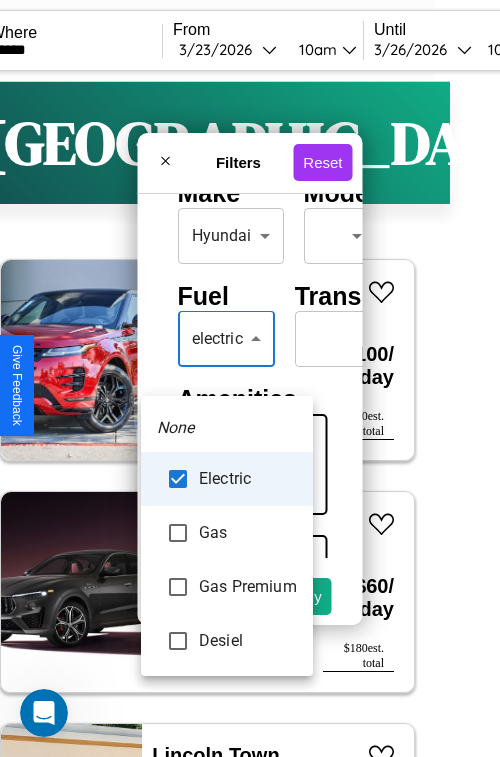 click at bounding box center [250, 378] 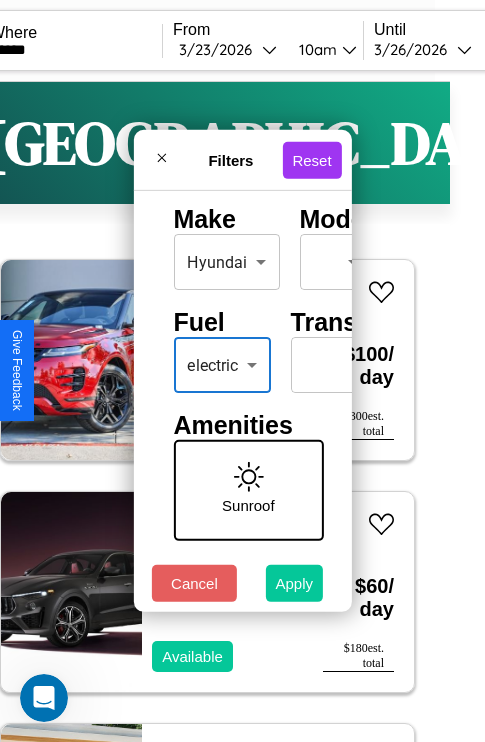 click on "Apply" at bounding box center [295, 583] 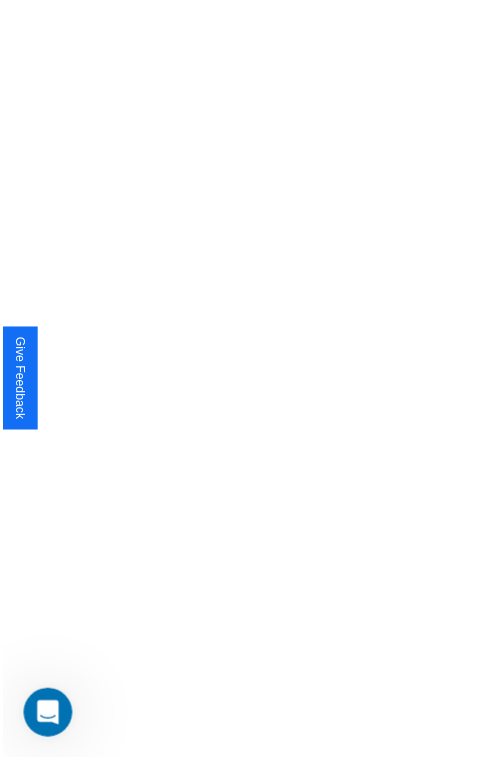 scroll, scrollTop: 0, scrollLeft: 0, axis: both 